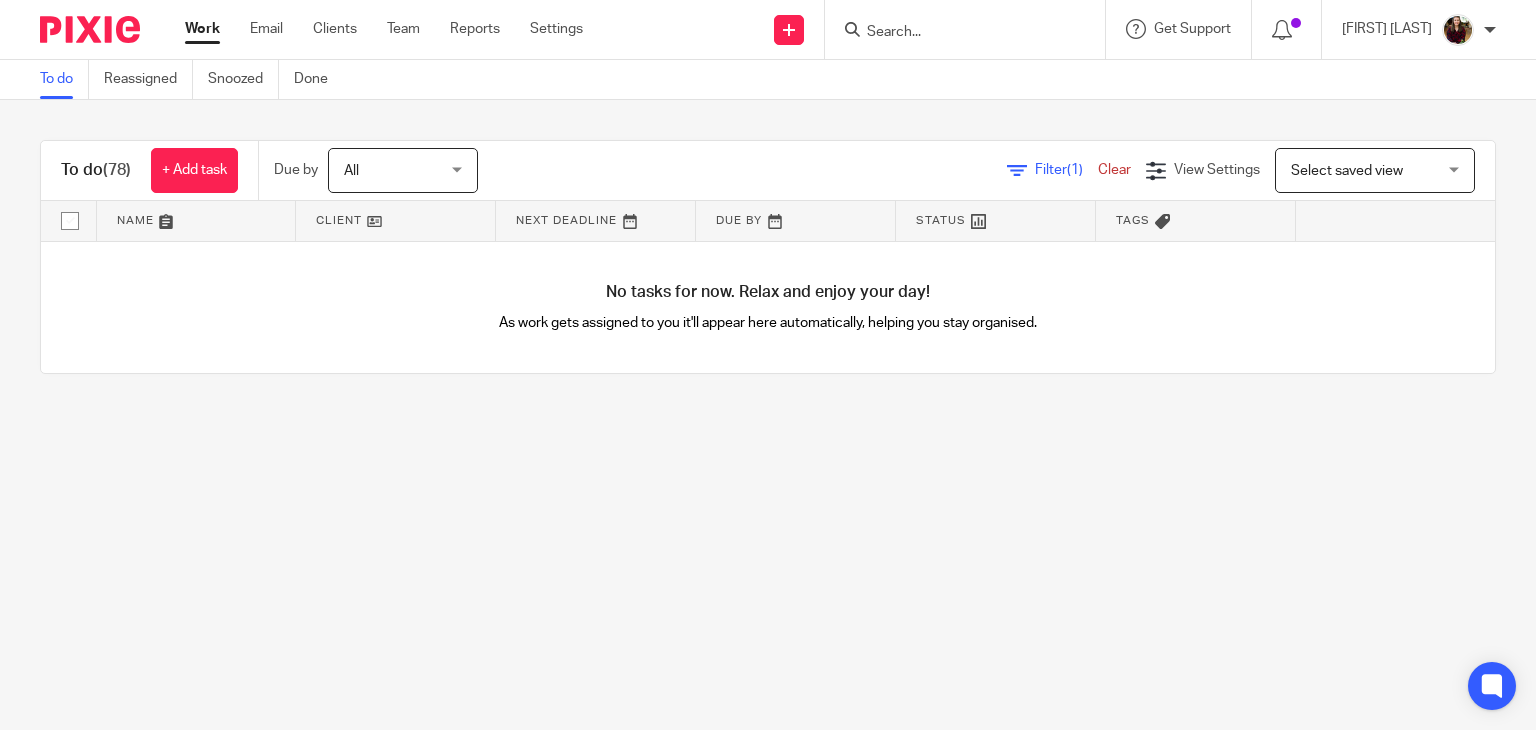 scroll, scrollTop: 0, scrollLeft: 0, axis: both 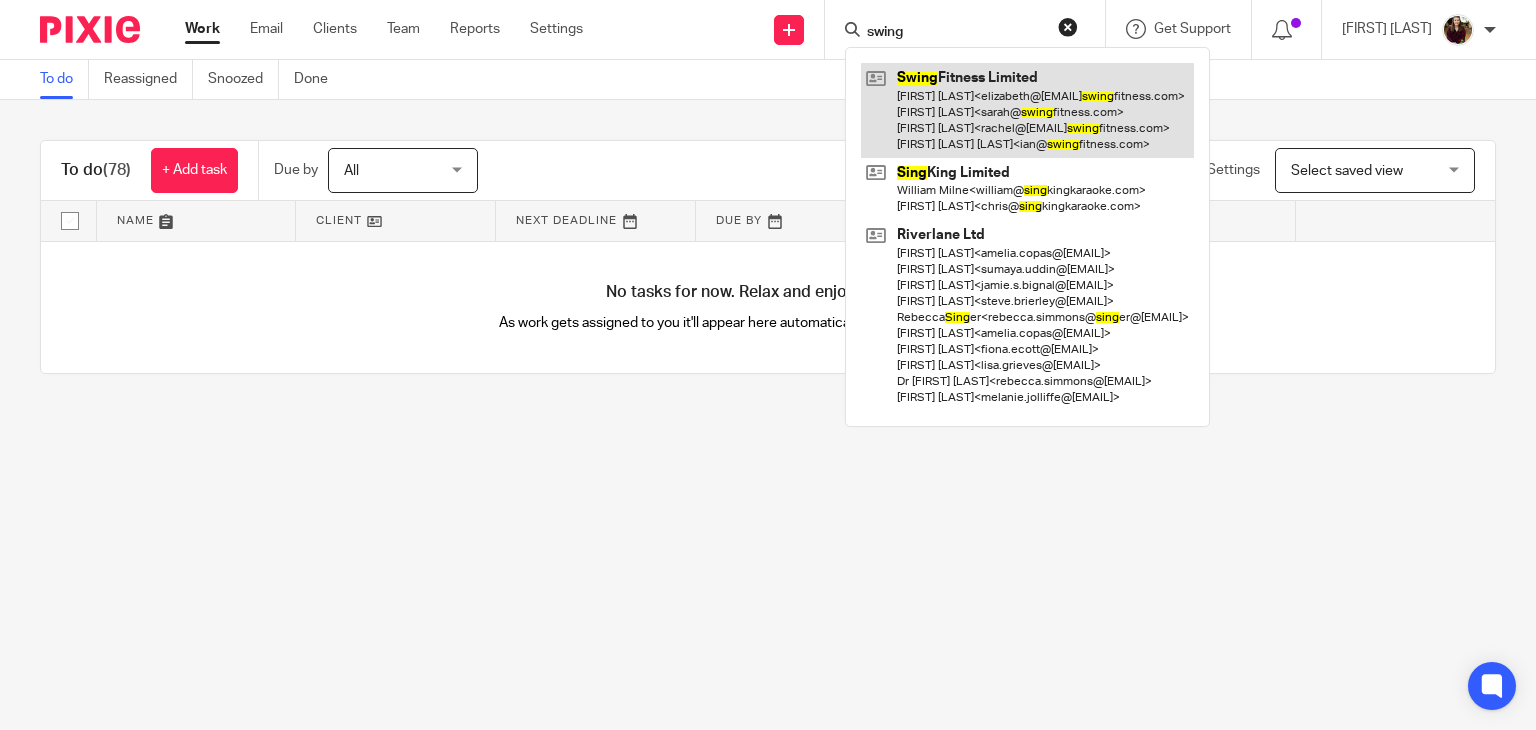 type on "swing" 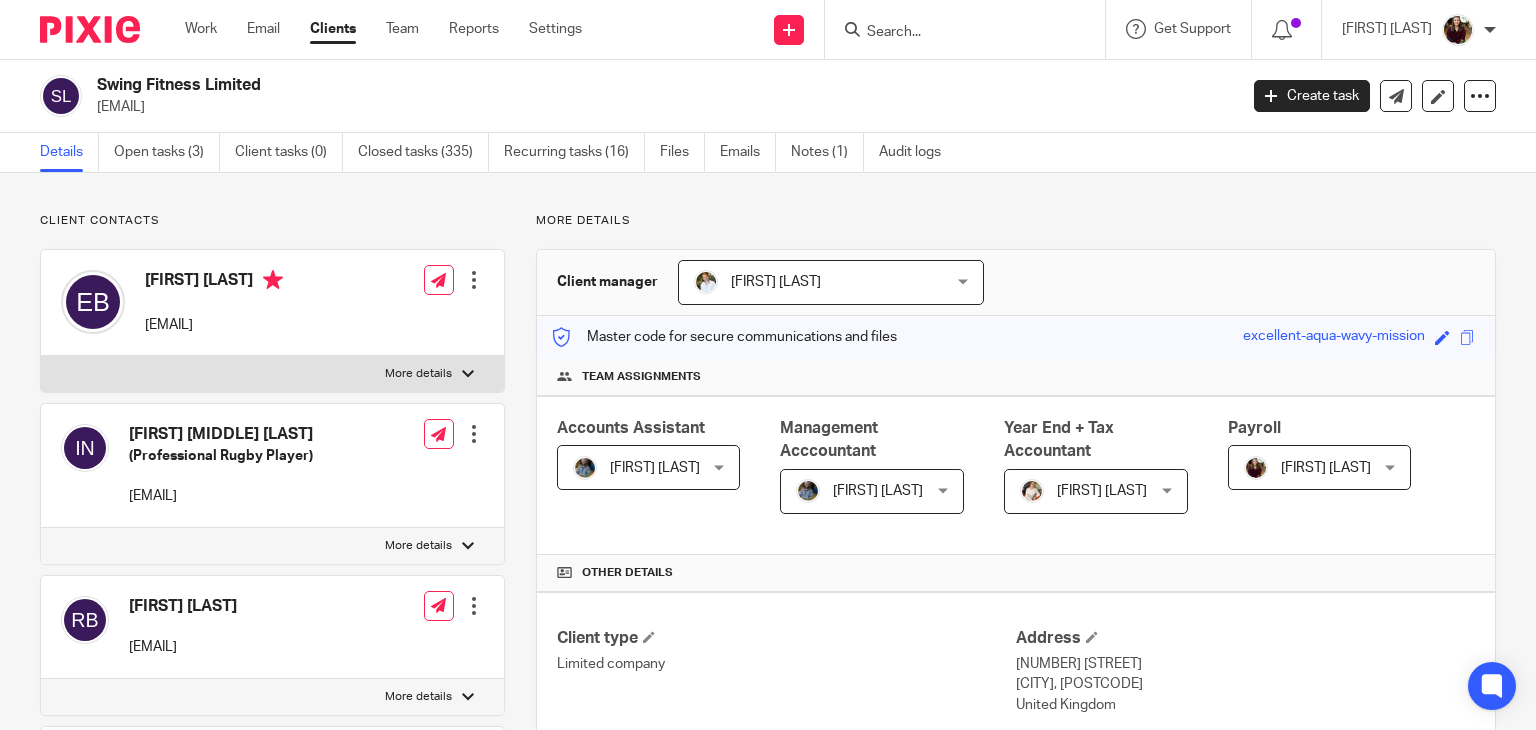 scroll, scrollTop: 0, scrollLeft: 0, axis: both 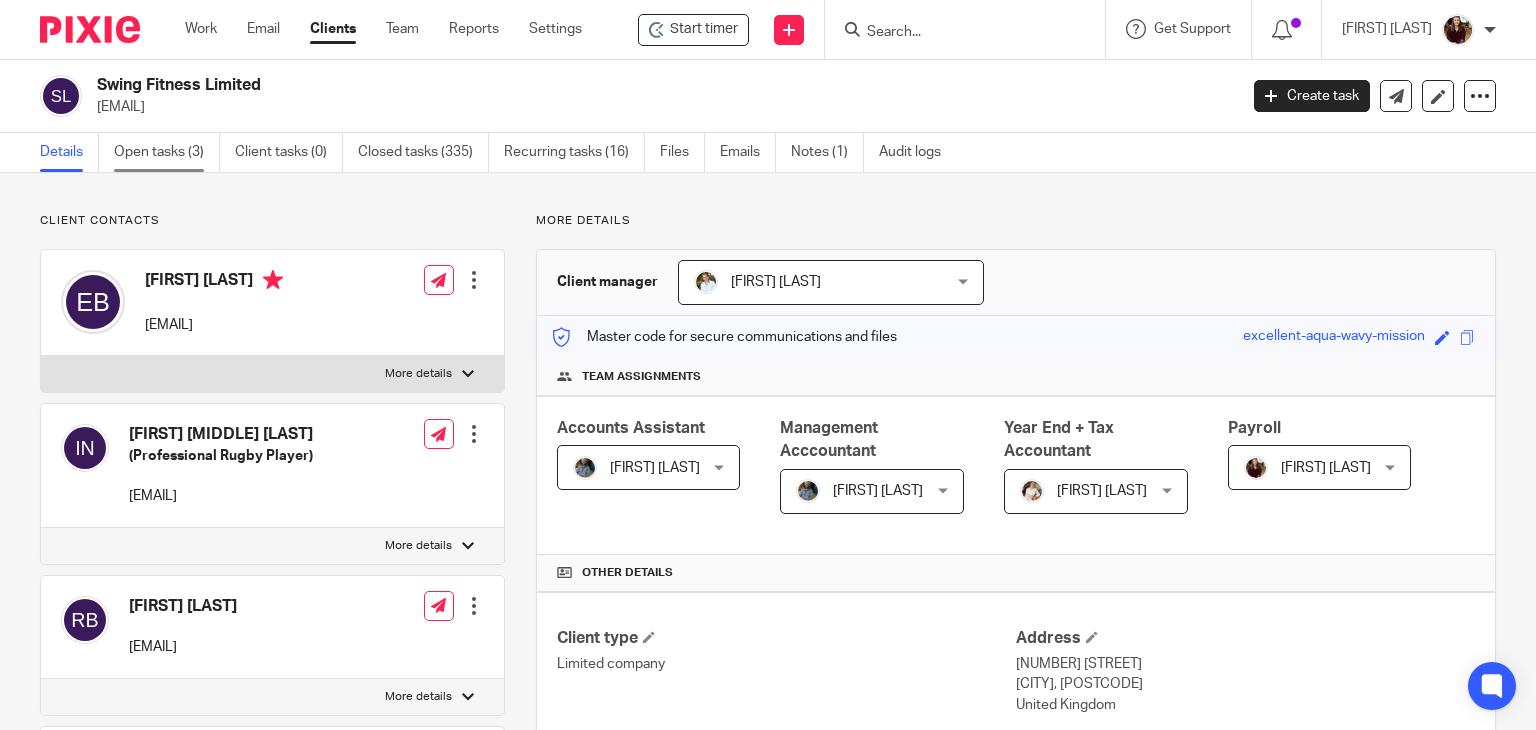 click on "Open tasks (3)" at bounding box center (167, 152) 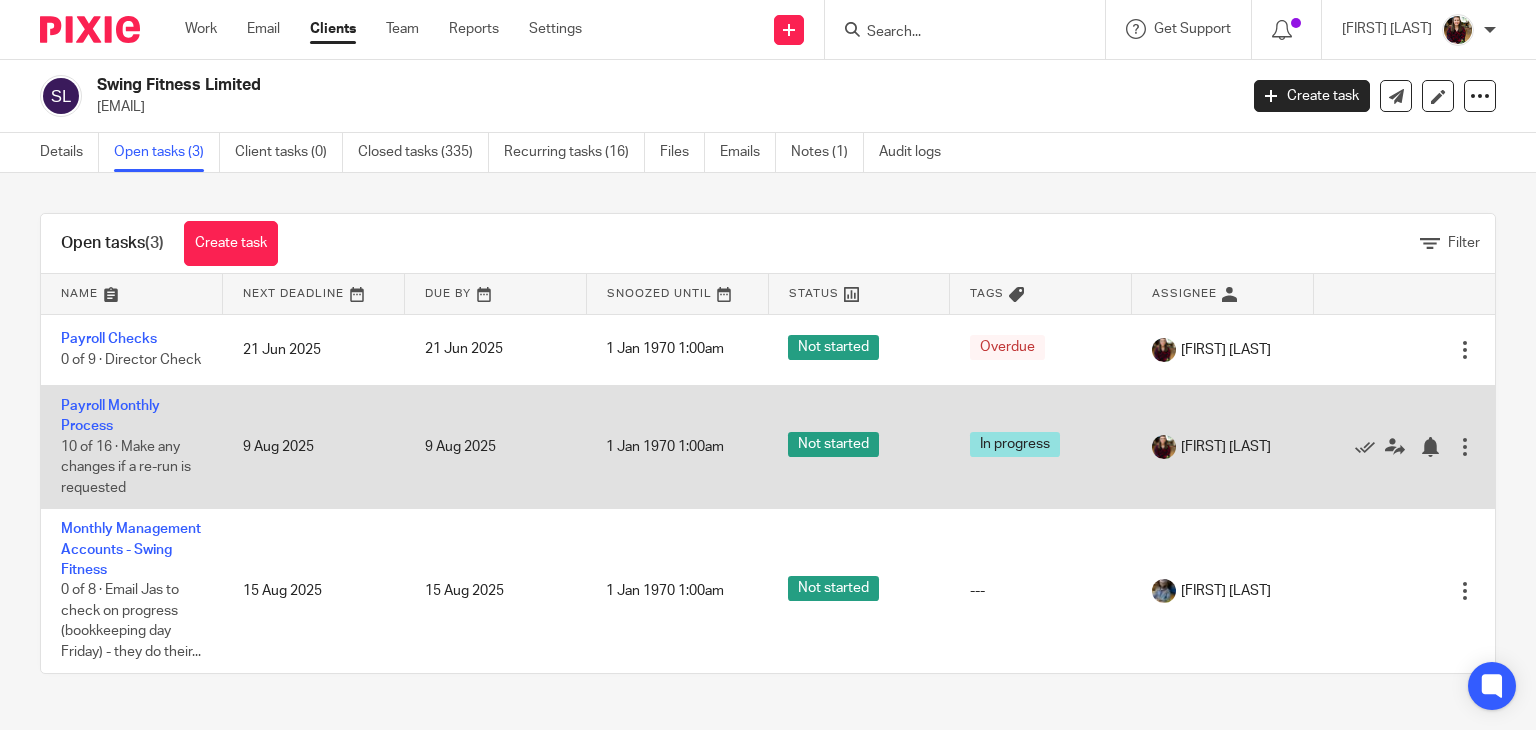 scroll, scrollTop: 0, scrollLeft: 0, axis: both 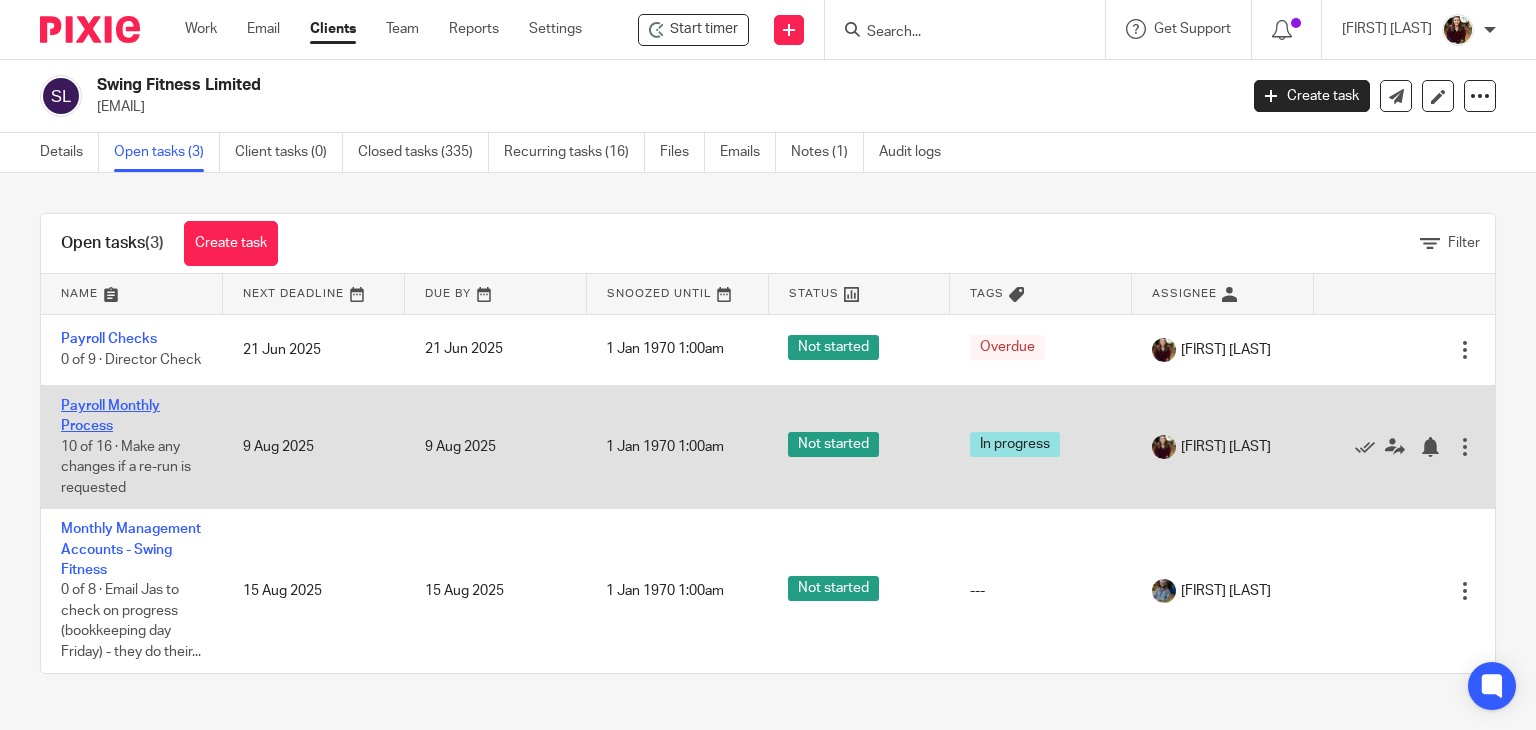click on "Payroll Monthly Process" at bounding box center [110, 416] 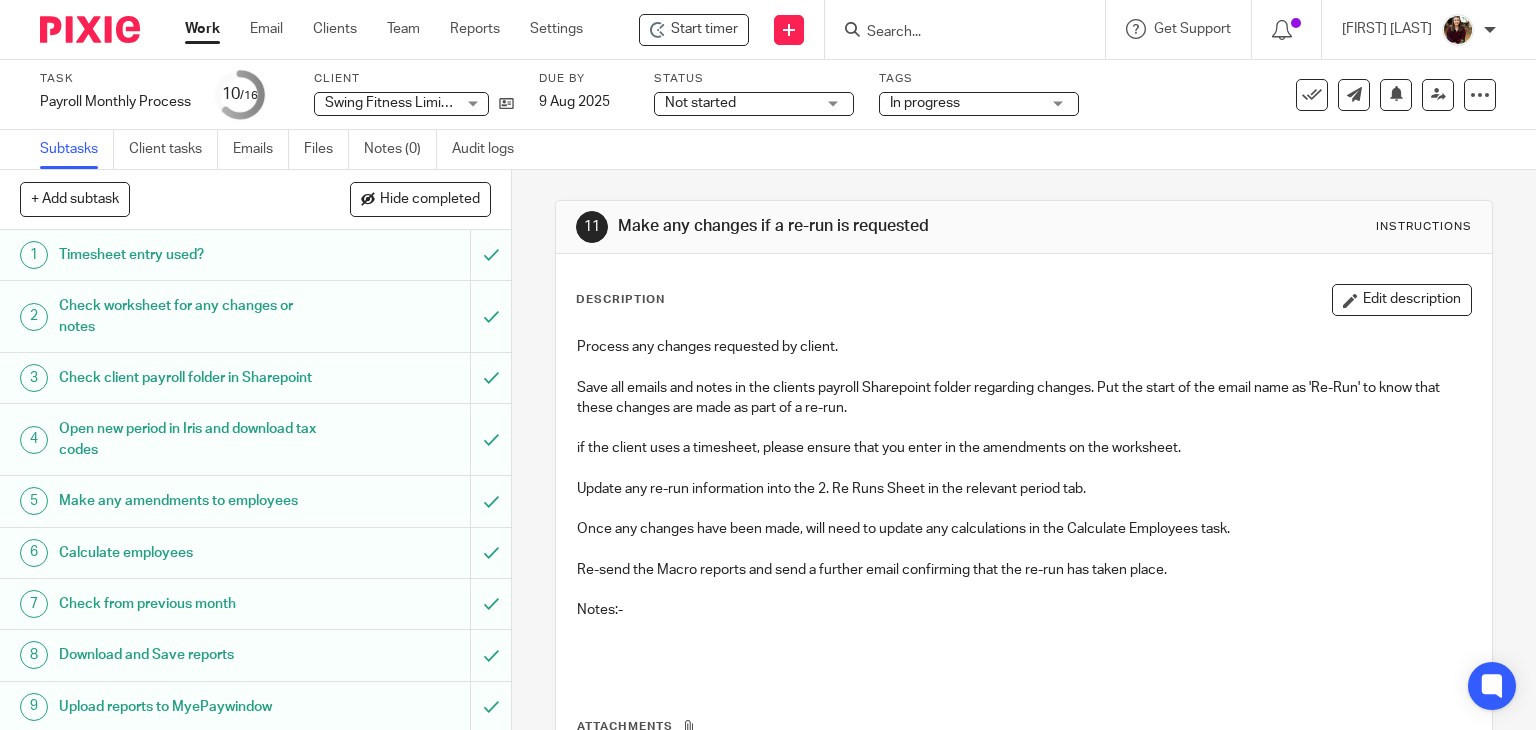 scroll, scrollTop: 0, scrollLeft: 0, axis: both 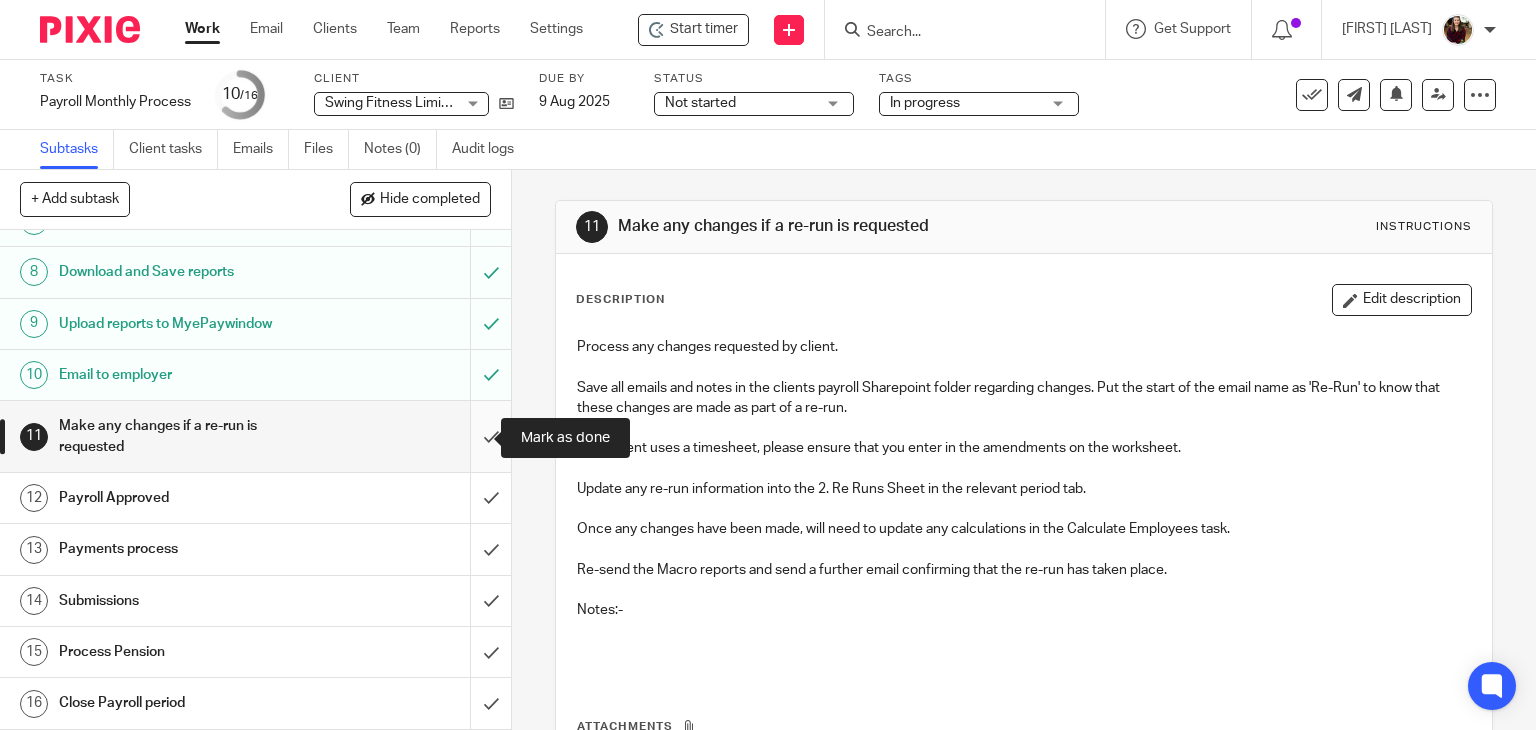 click at bounding box center (255, 436) 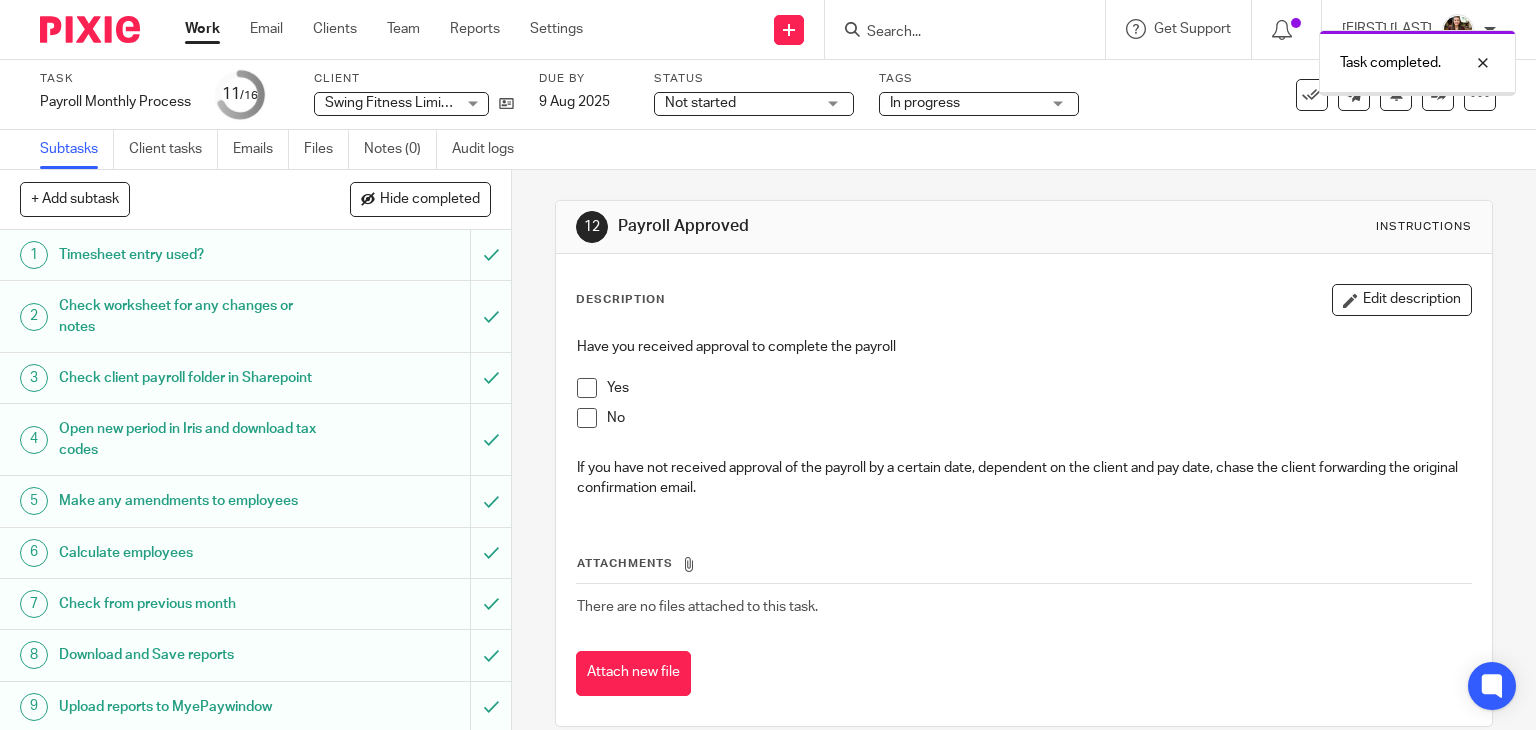 scroll, scrollTop: 0, scrollLeft: 0, axis: both 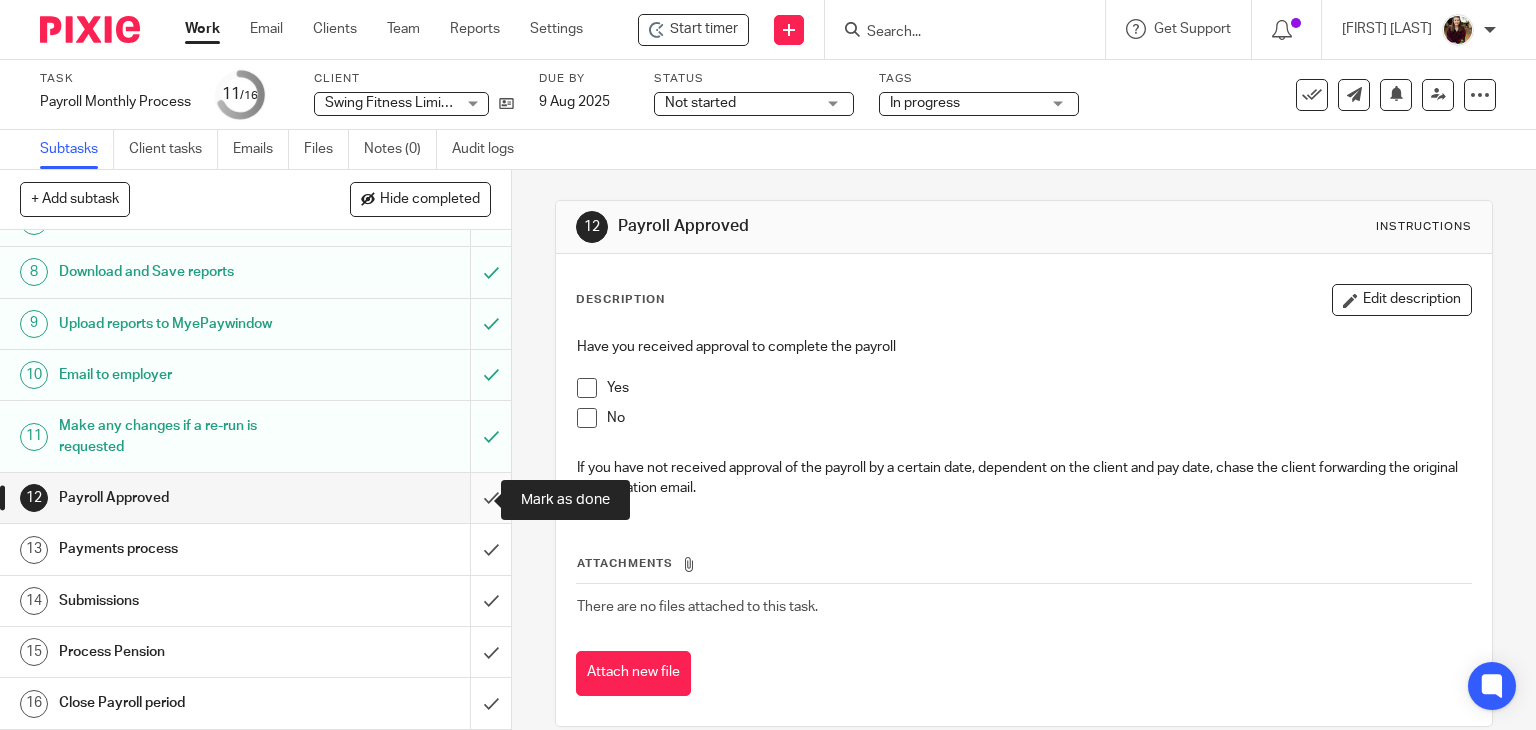 click at bounding box center (255, 498) 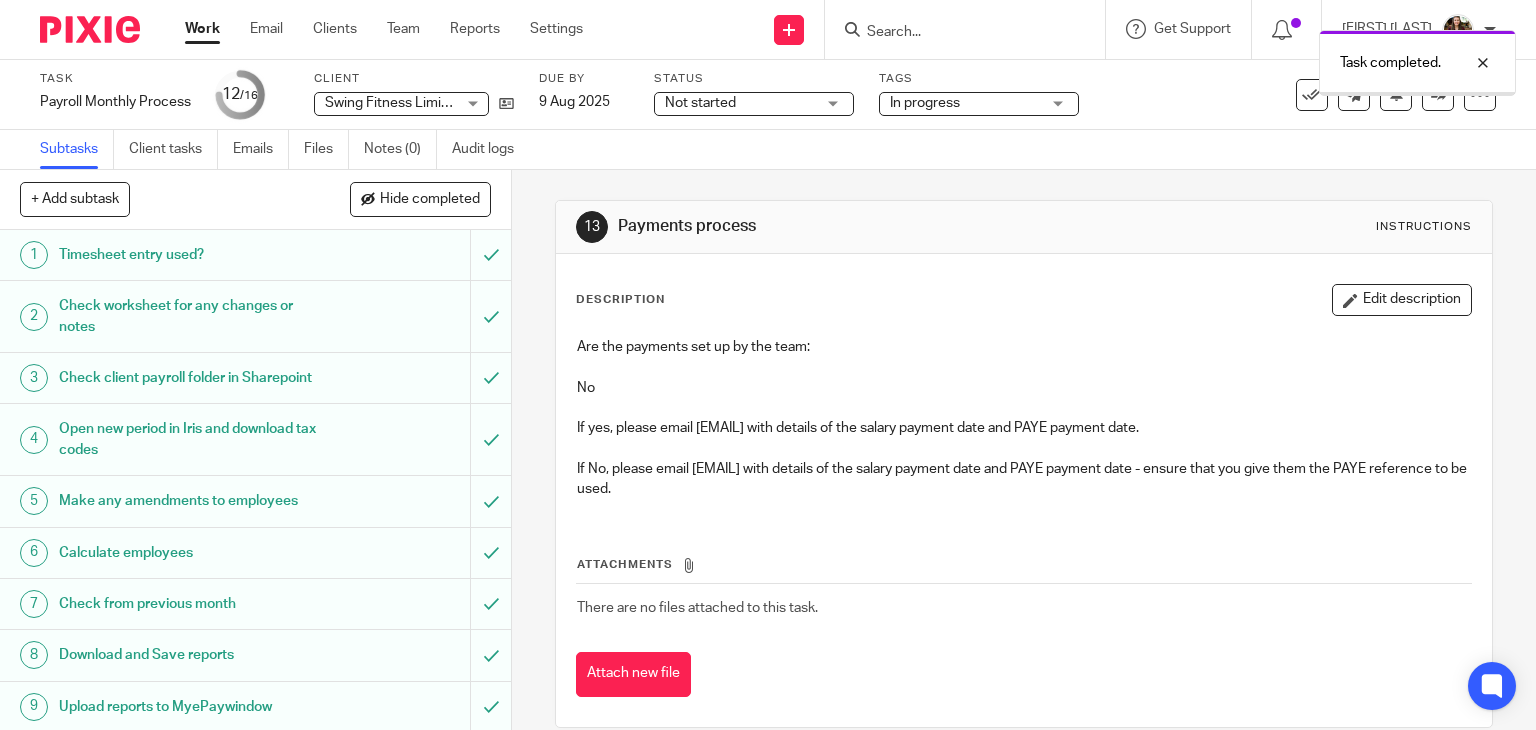 scroll, scrollTop: 0, scrollLeft: 0, axis: both 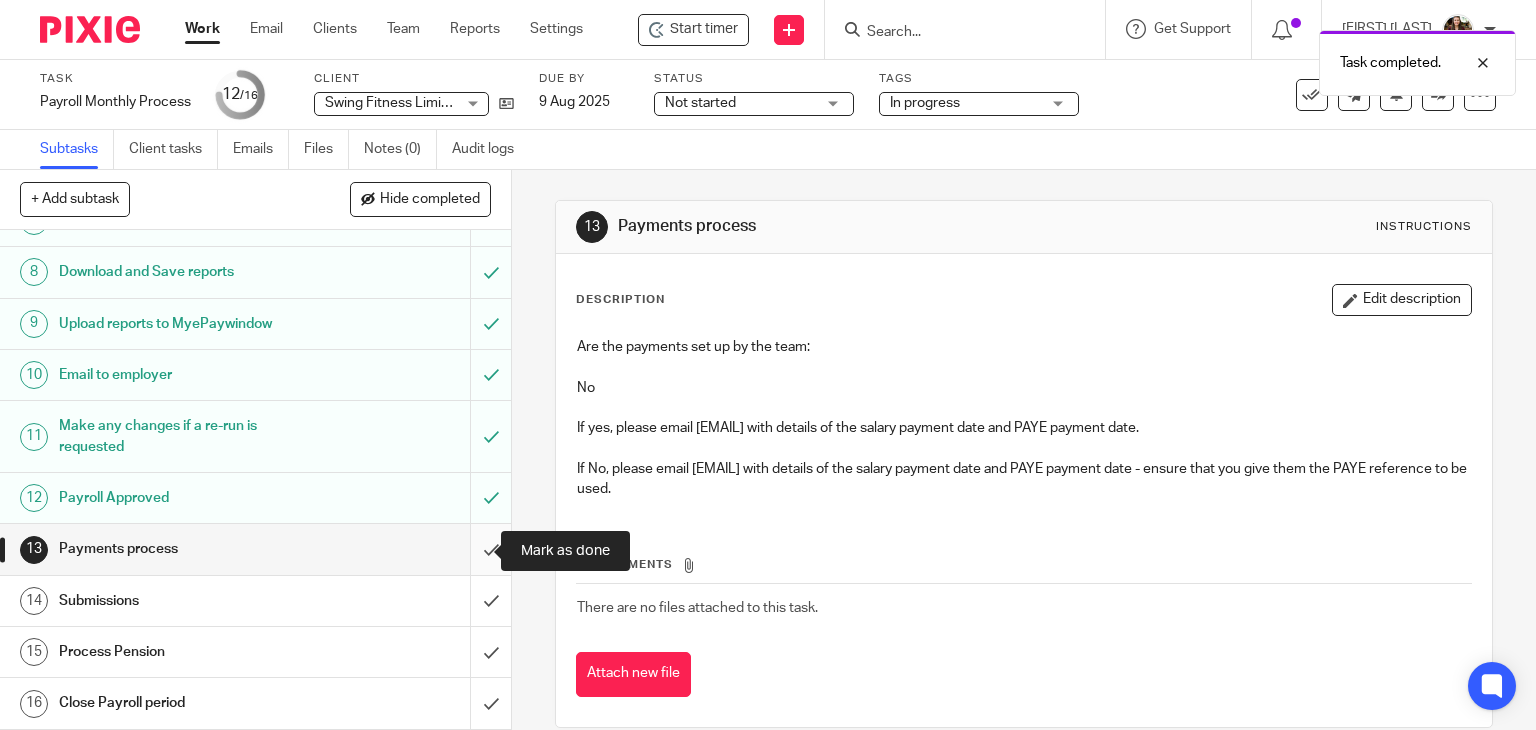 click at bounding box center [255, 549] 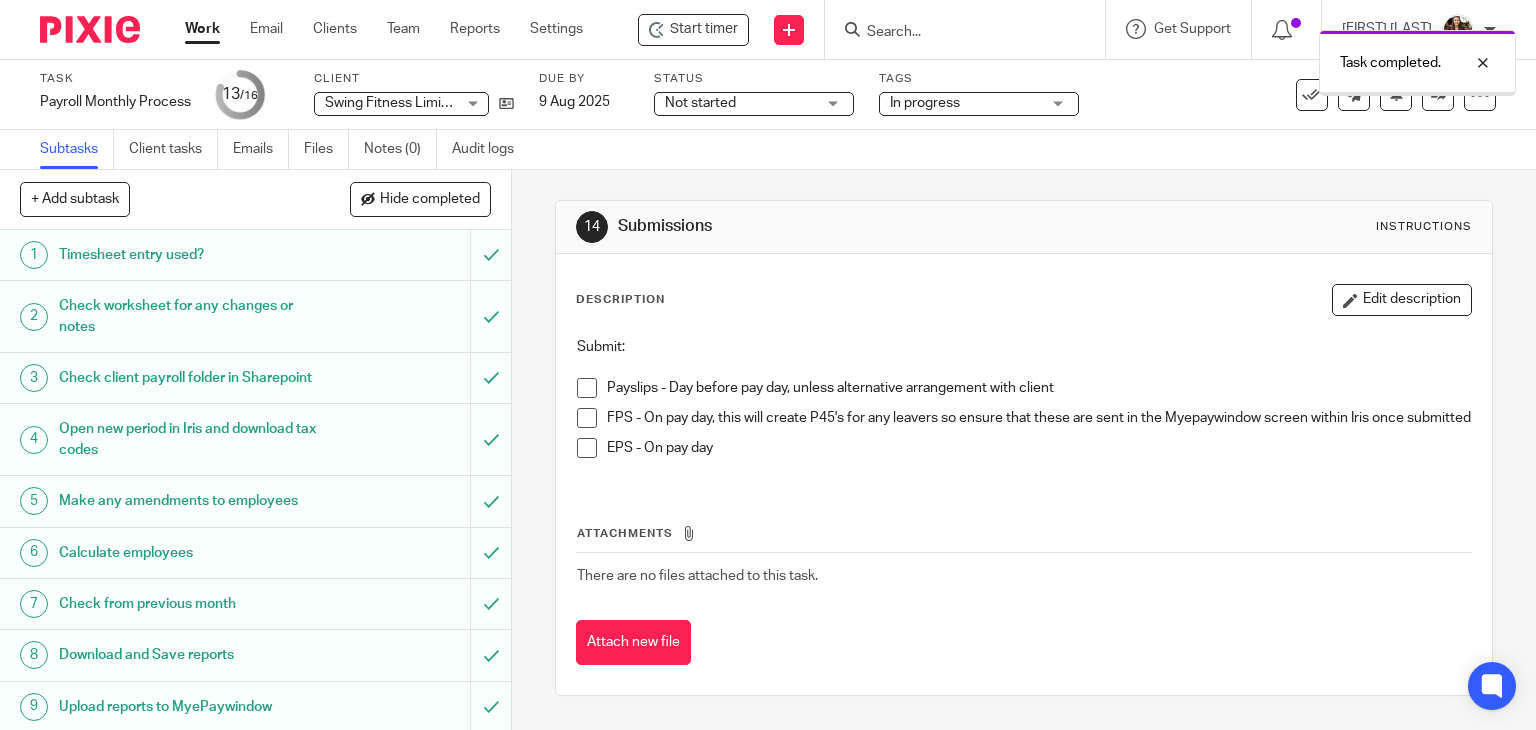 scroll, scrollTop: 0, scrollLeft: 0, axis: both 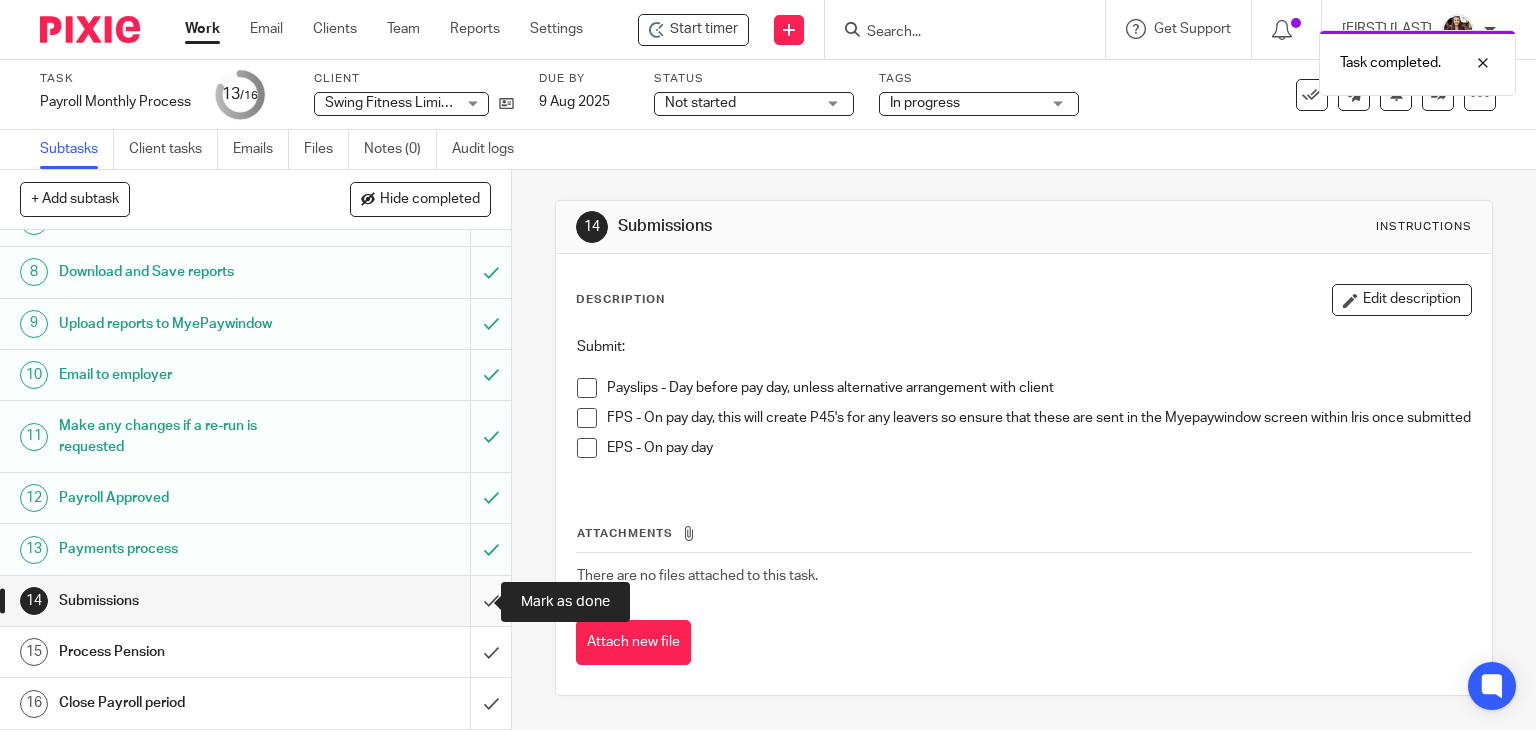 click at bounding box center [255, 601] 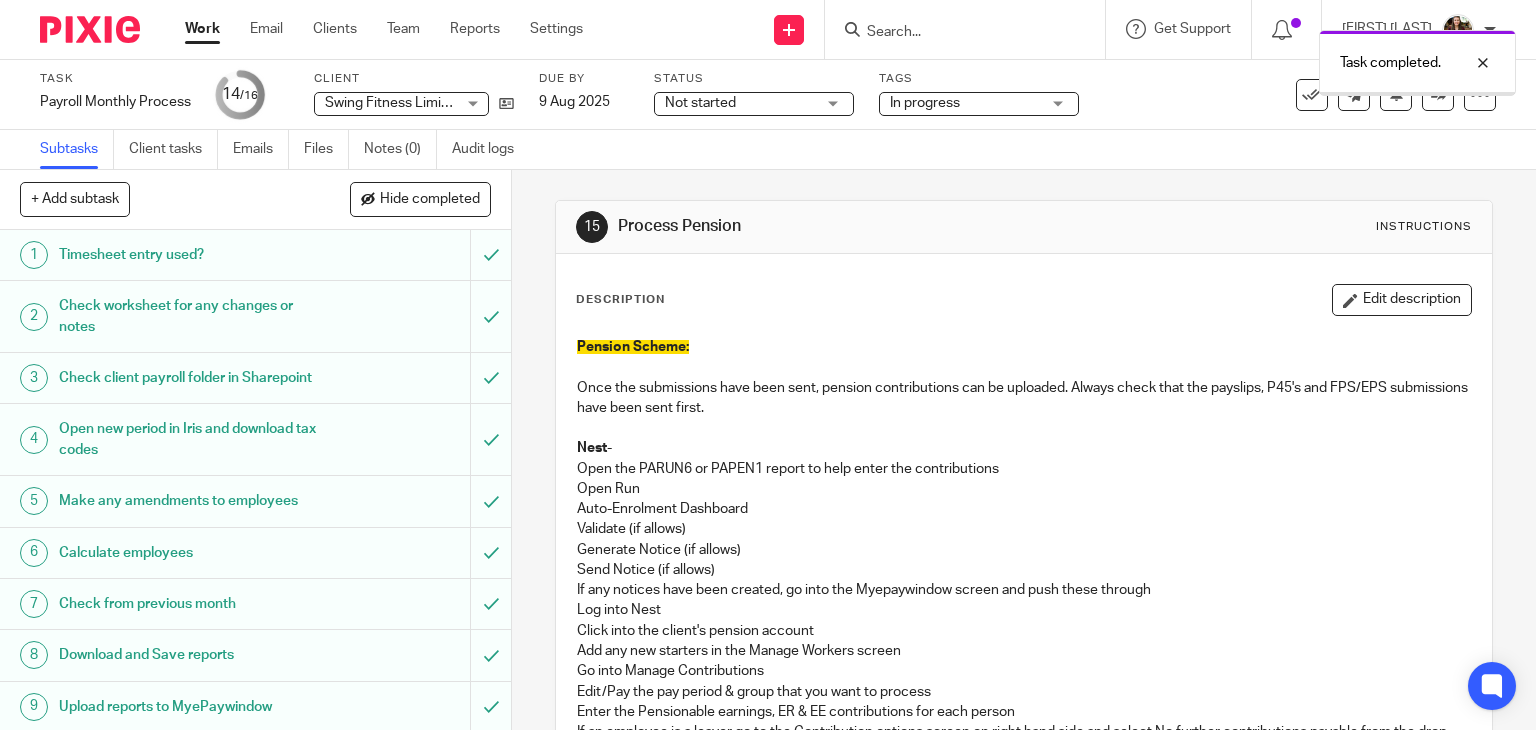 scroll, scrollTop: 0, scrollLeft: 0, axis: both 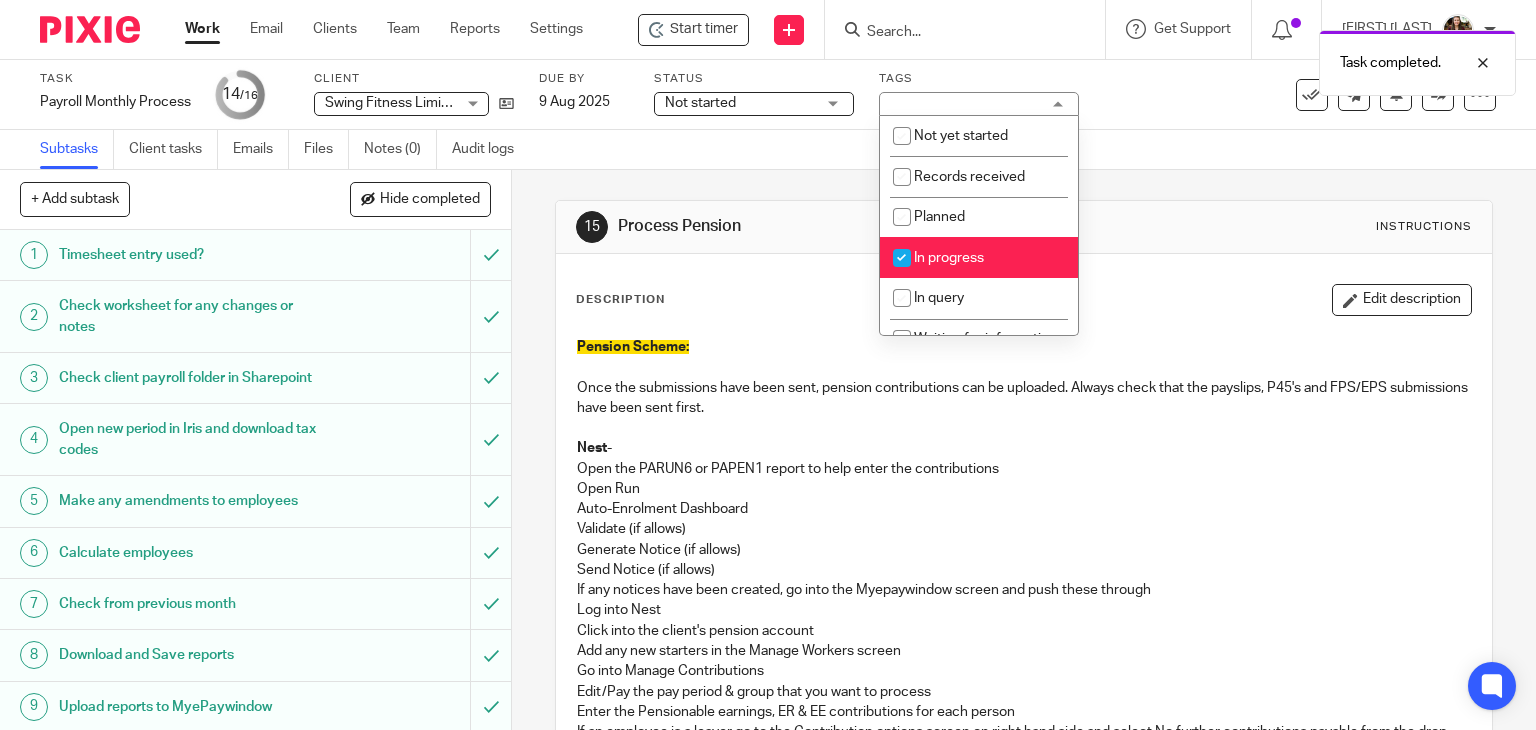 click on "In progress" at bounding box center (979, 257) 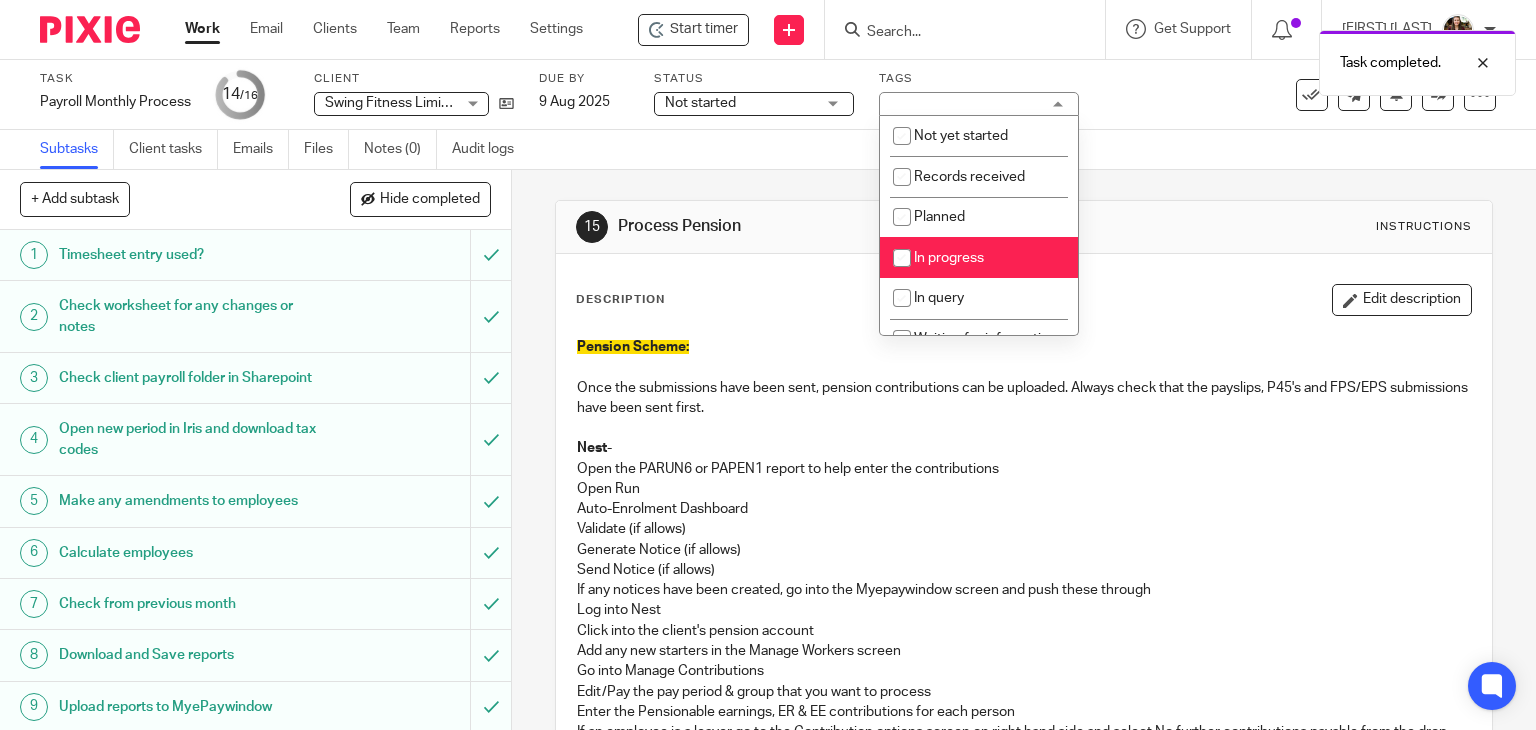 checkbox on "false" 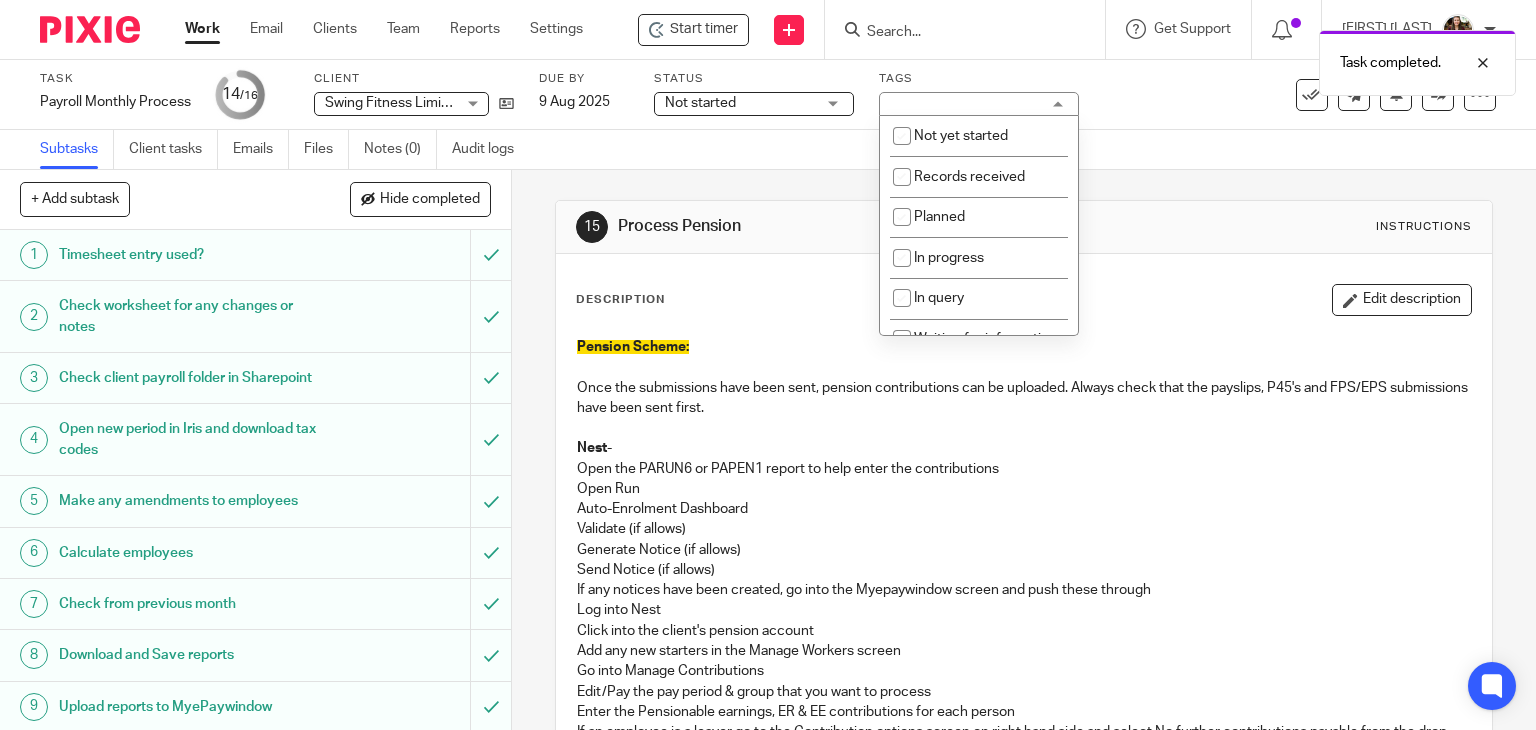 scroll, scrollTop: 300, scrollLeft: 0, axis: vertical 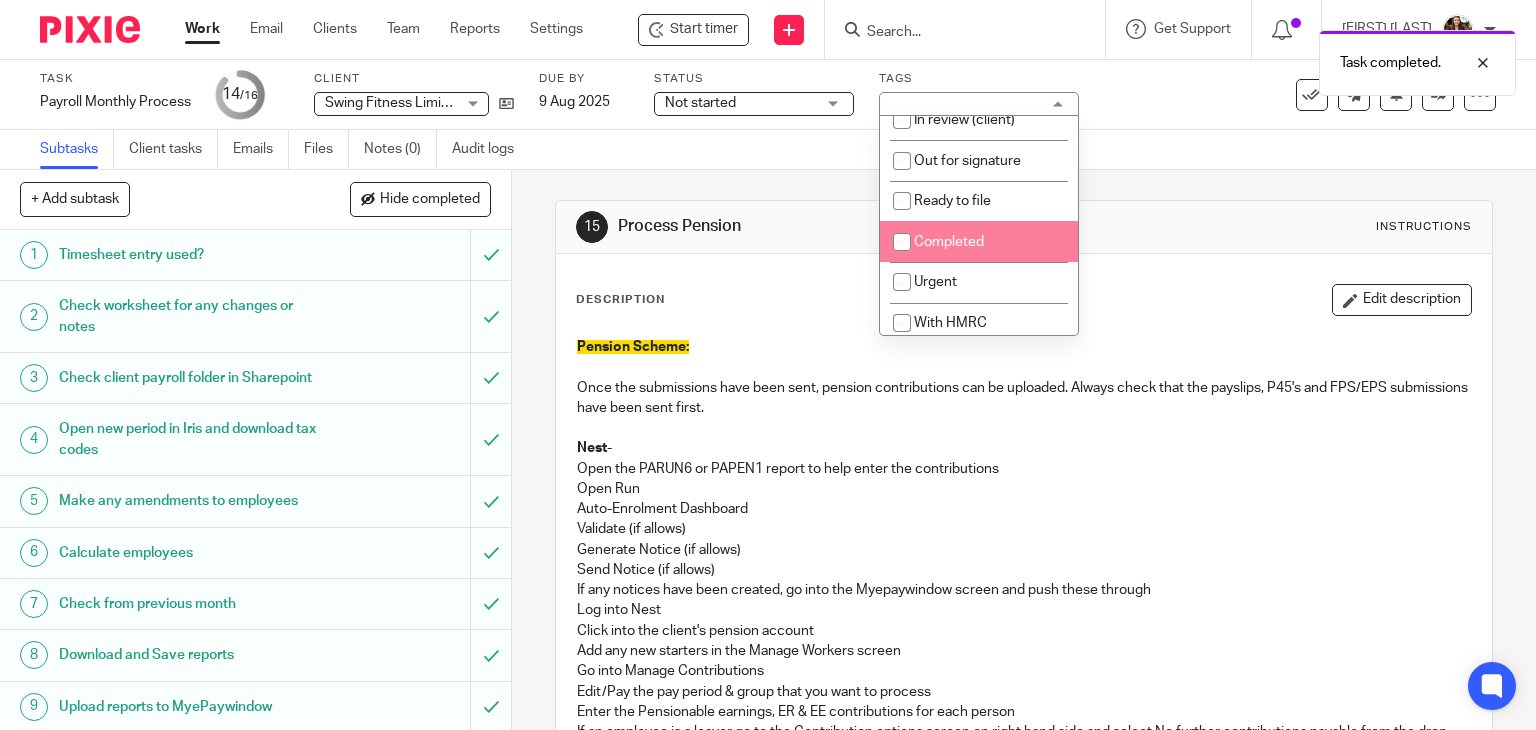 click on "Completed" at bounding box center (979, 241) 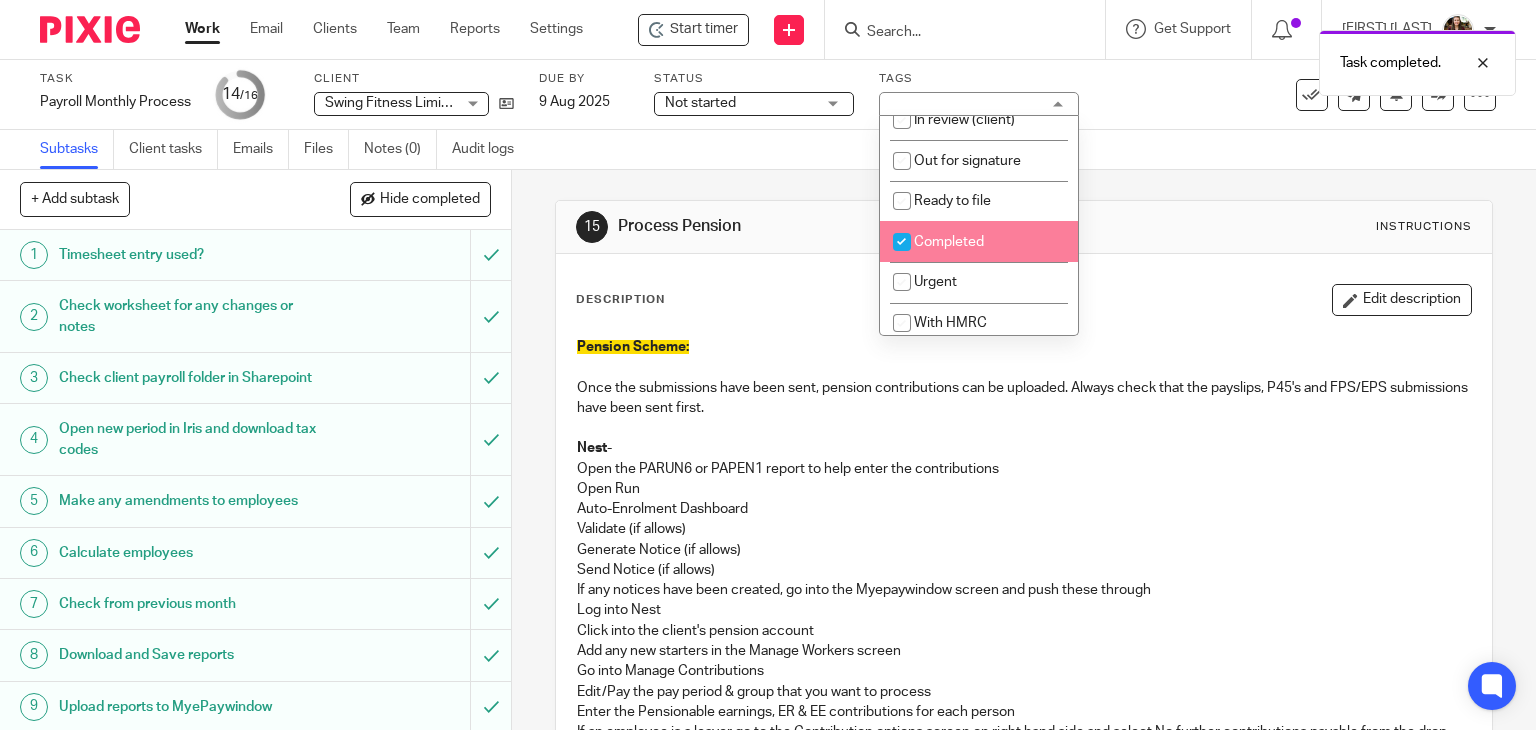 checkbox on "true" 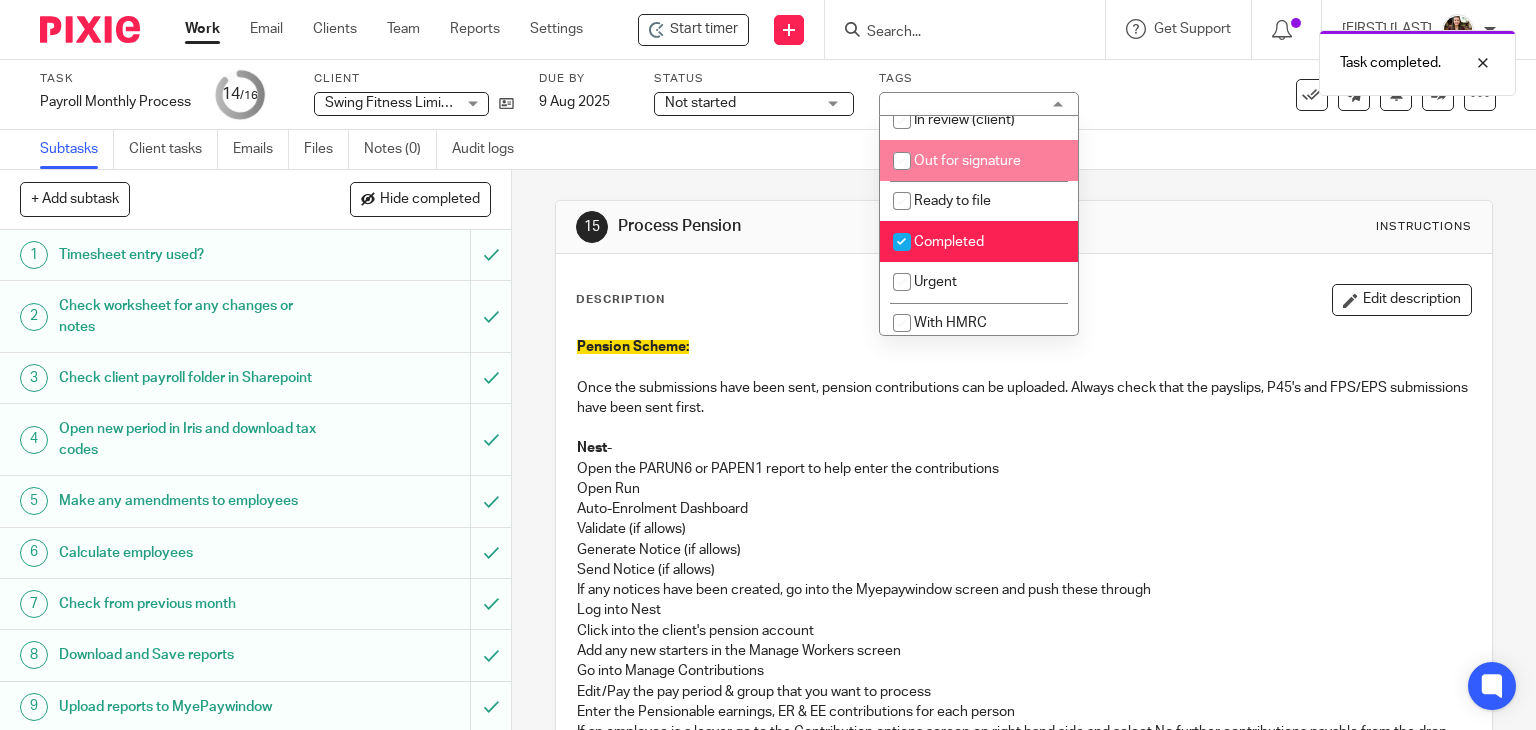 click on "Task
Payroll Monthly Process   Save
Payroll Monthly Process
14 /16
Client
Swing Fitness Limited
Swing Fitness Limited
No client selected
52 North Health Ltd
Accelercomm Ltd
Advanced Machinery Services Limited
Ad Venturist Ltd
Agaricus Robotics Ltd
Aivivo Ltd
AlgoDynamix Ltd
Allfocal Optics Ltd
Almanac Ventures Limited
Analytica Resources Ltd
Apian Limited
Artlogic International Limited
Atlas Labs Ltd T/A Popp
Audelation Ltd
Audio Analytic Limited" at bounding box center [646, 95] 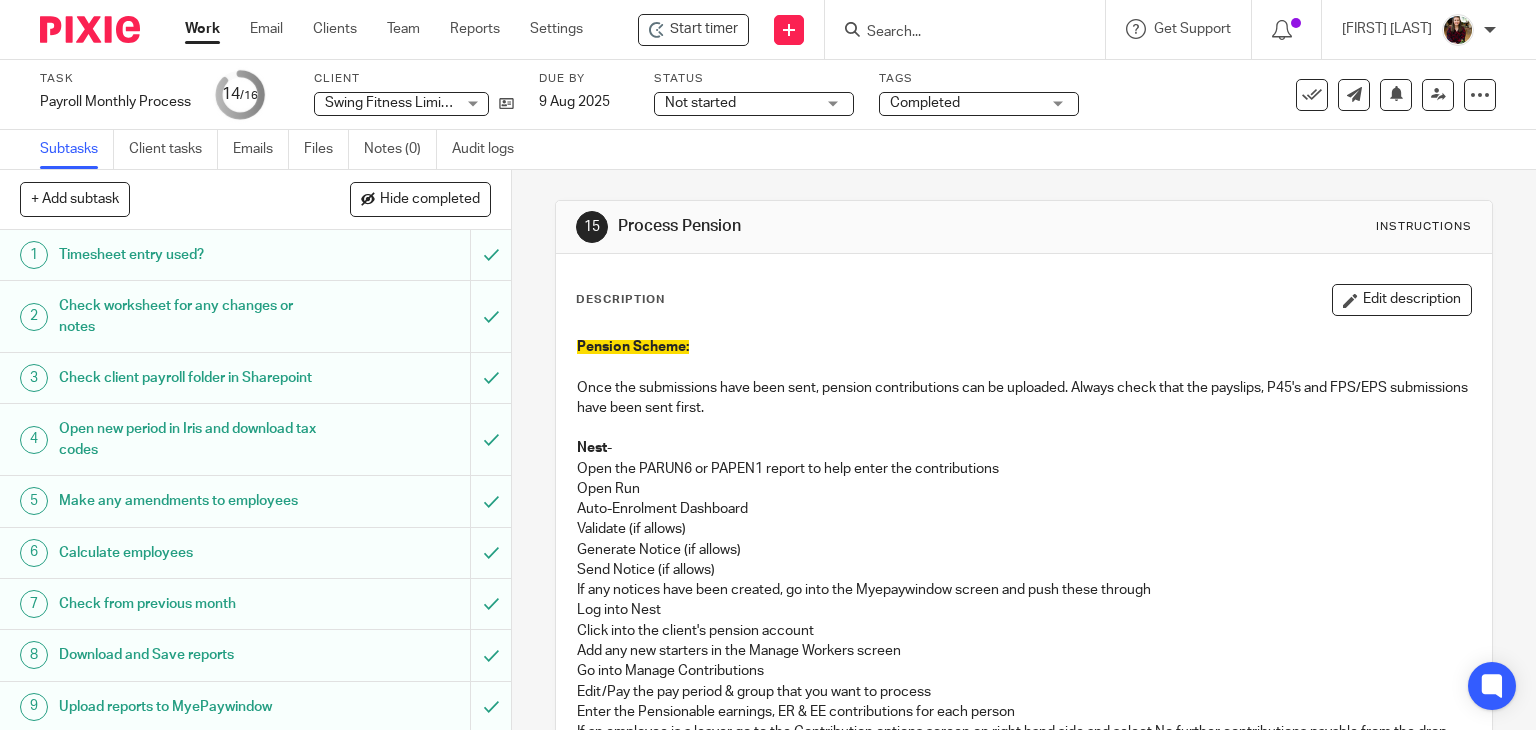 click at bounding box center (955, 33) 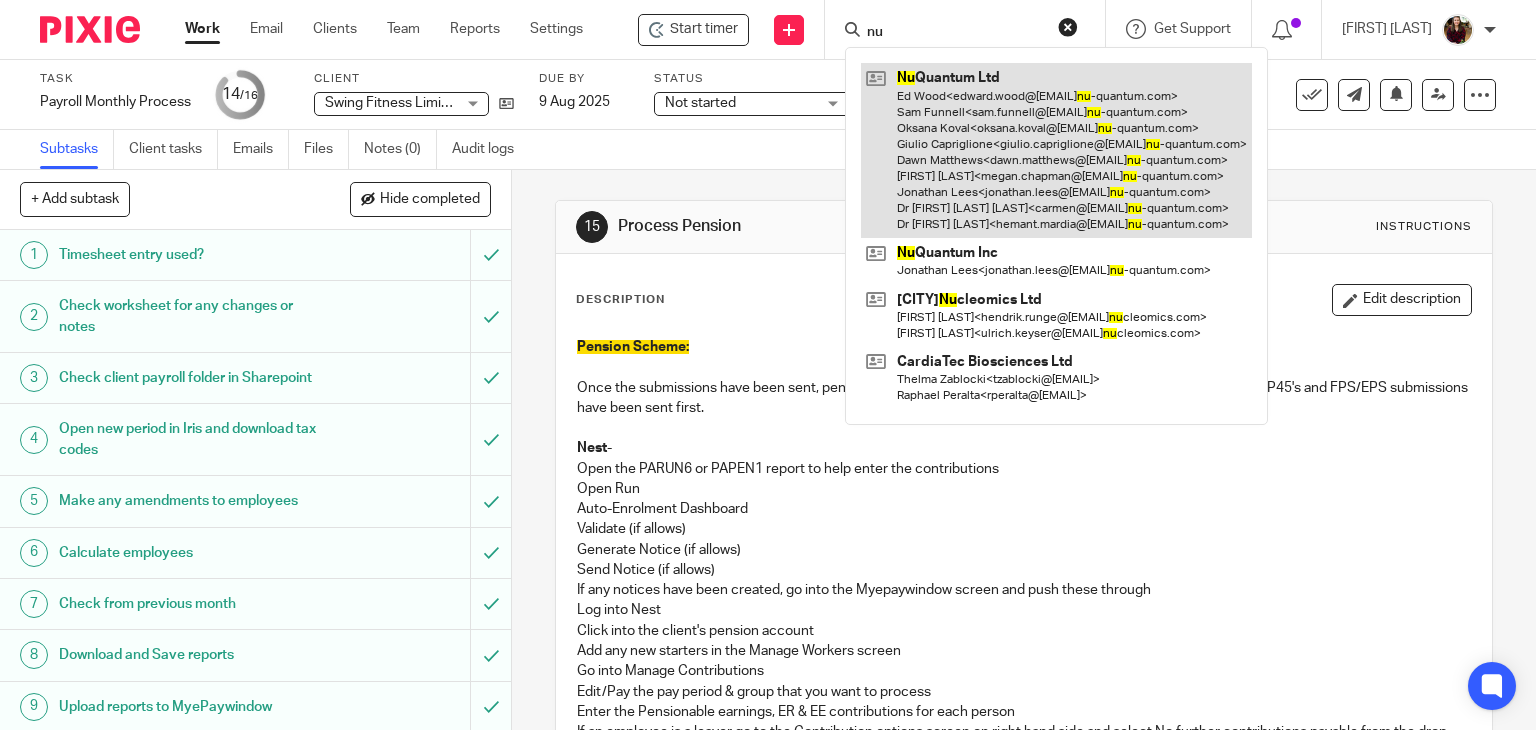 type on "nu" 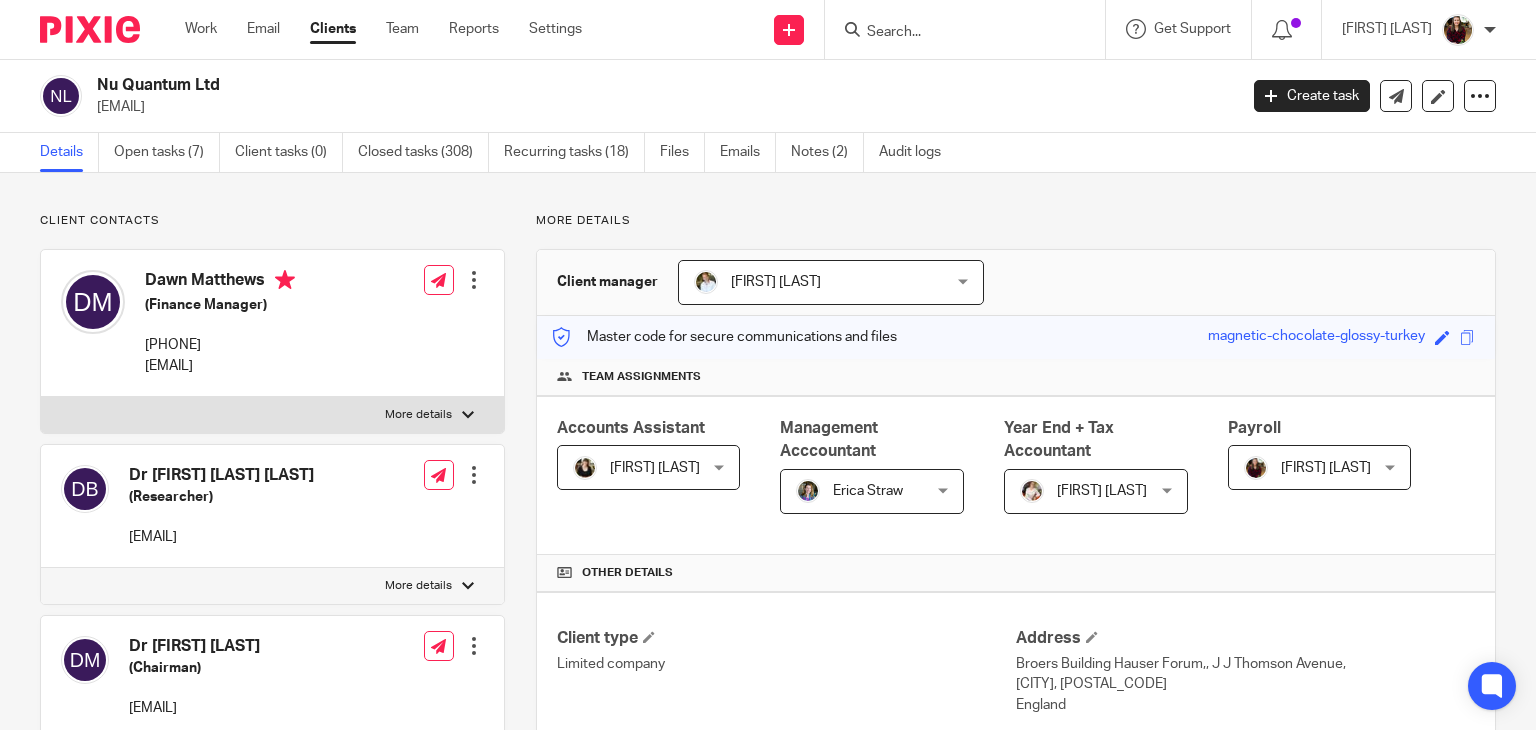 scroll, scrollTop: 0, scrollLeft: 0, axis: both 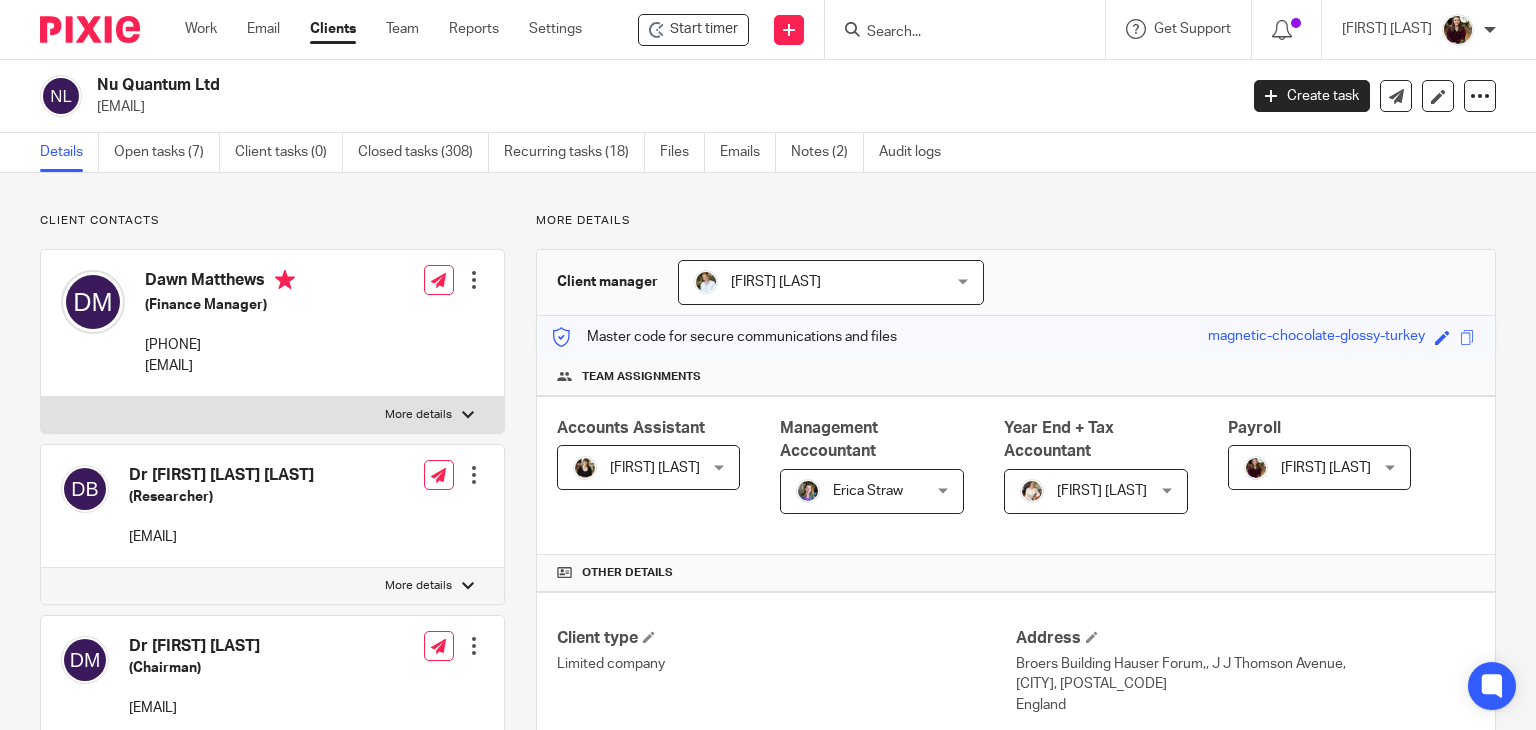 click on "Client contacts
Dawn Matthews
(Finance Manager)
07300 831023
dawn.matthews@nu-quantum.com
Edit contact
Create client from contact
Export data
Delete contact
More details
Yes" at bounding box center (768, 1145) 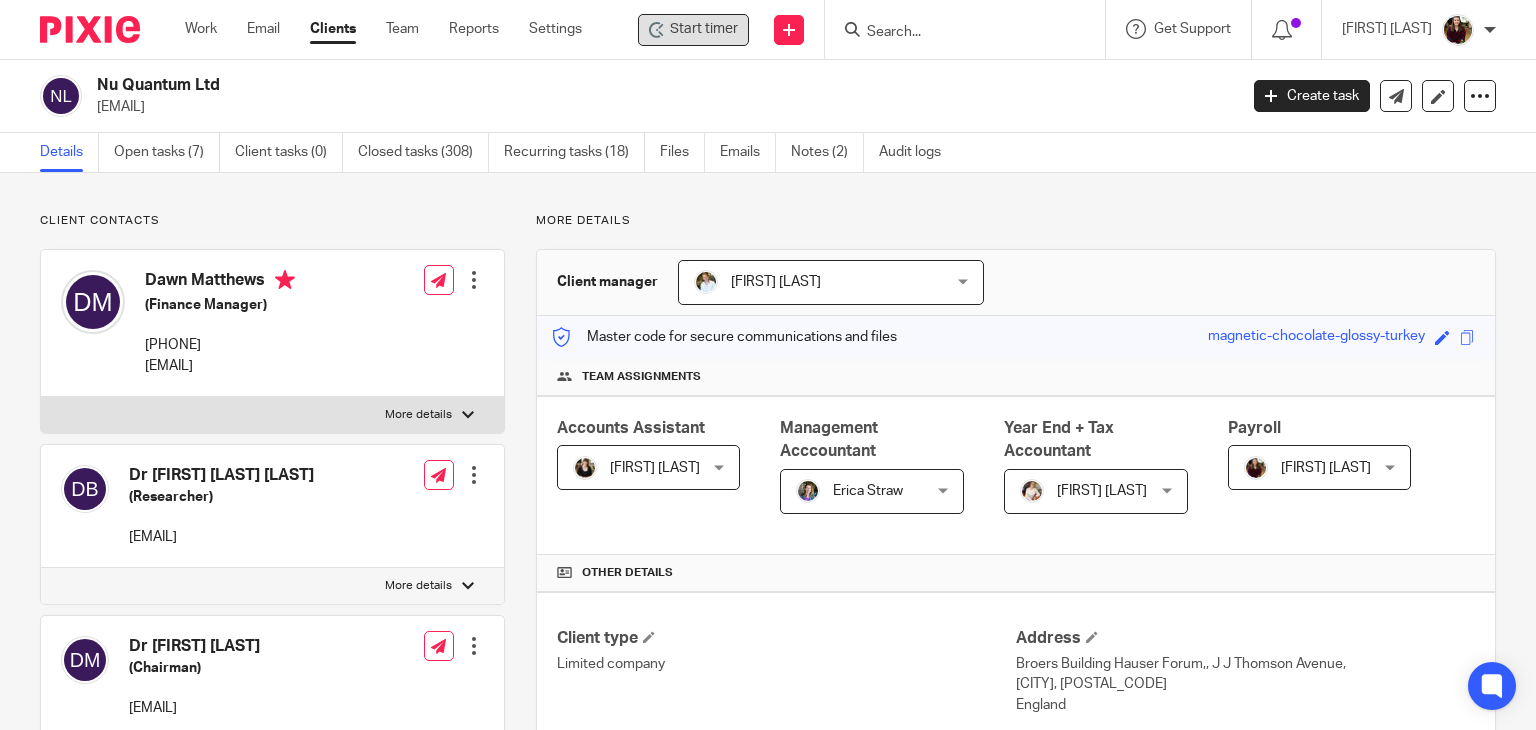 click on "Start timer" at bounding box center [704, 29] 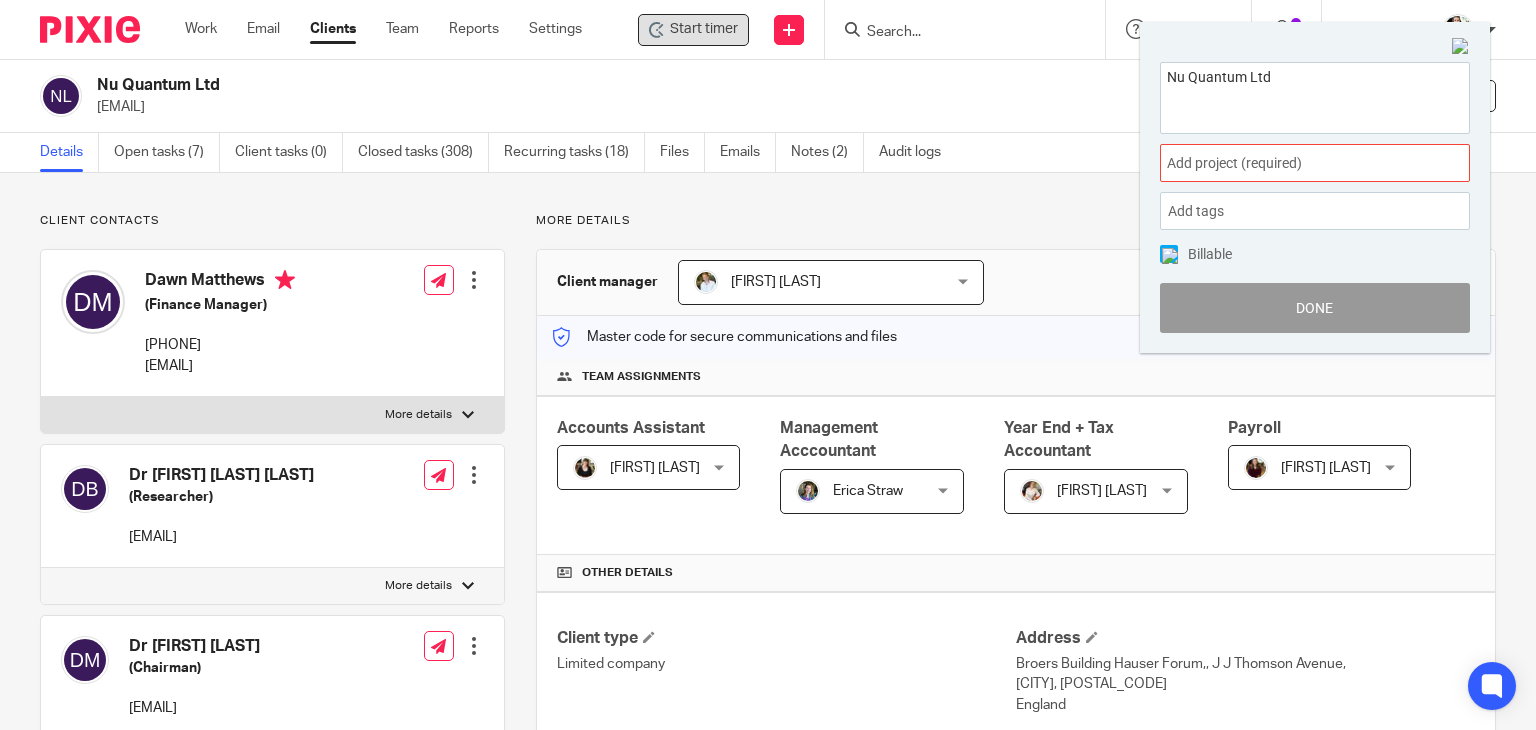 click on "Add project (required) :" at bounding box center [1293, 163] 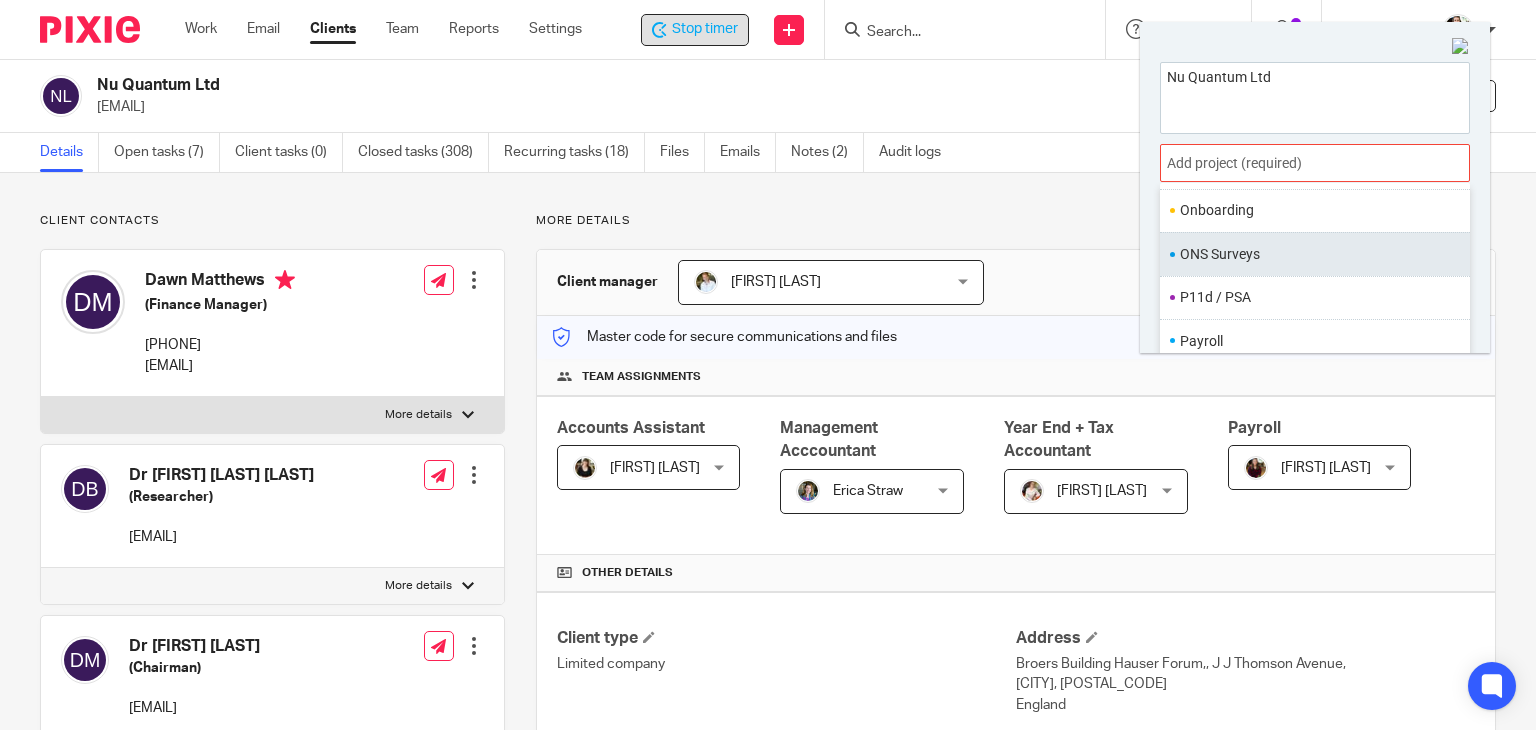 scroll, scrollTop: 748, scrollLeft: 0, axis: vertical 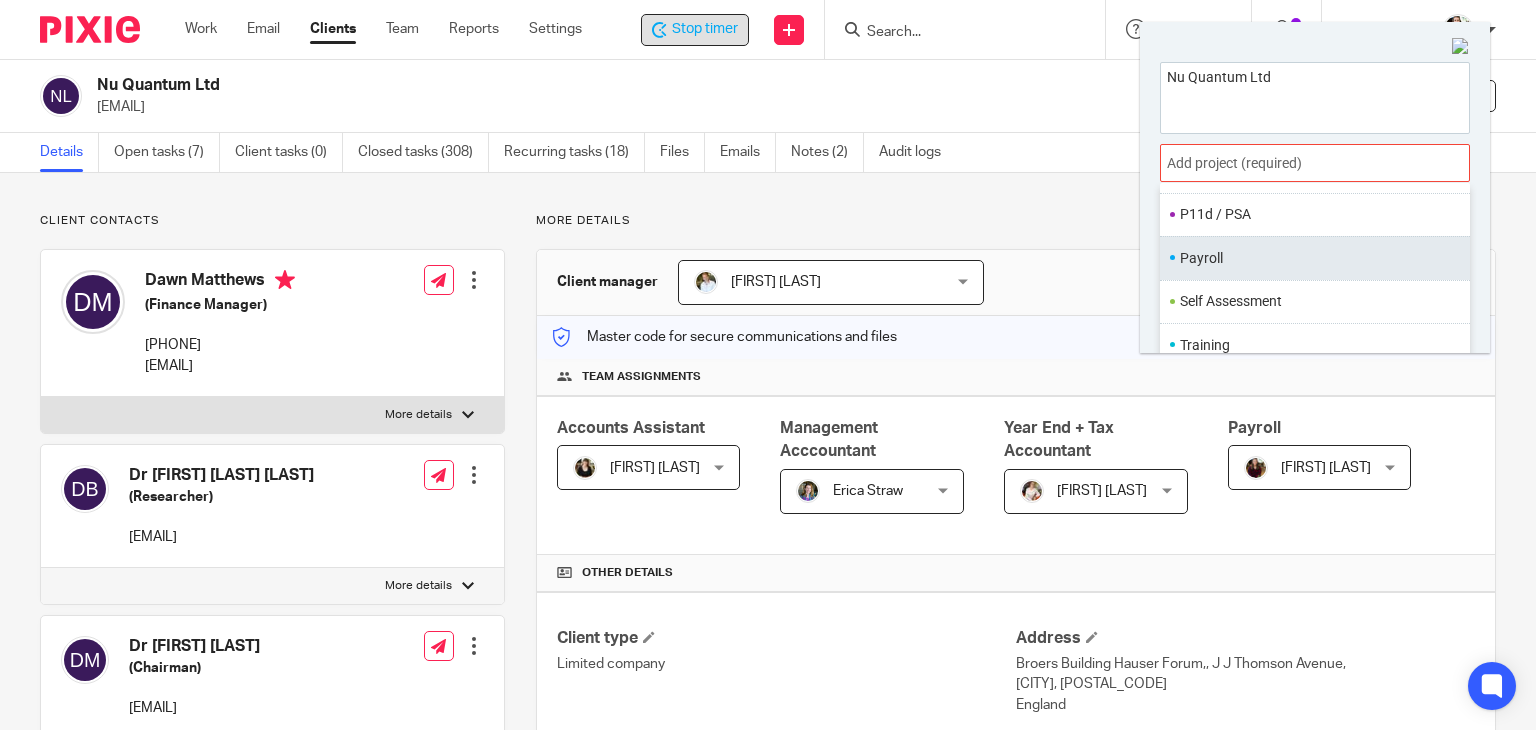 click on "Payroll" at bounding box center [1310, 258] 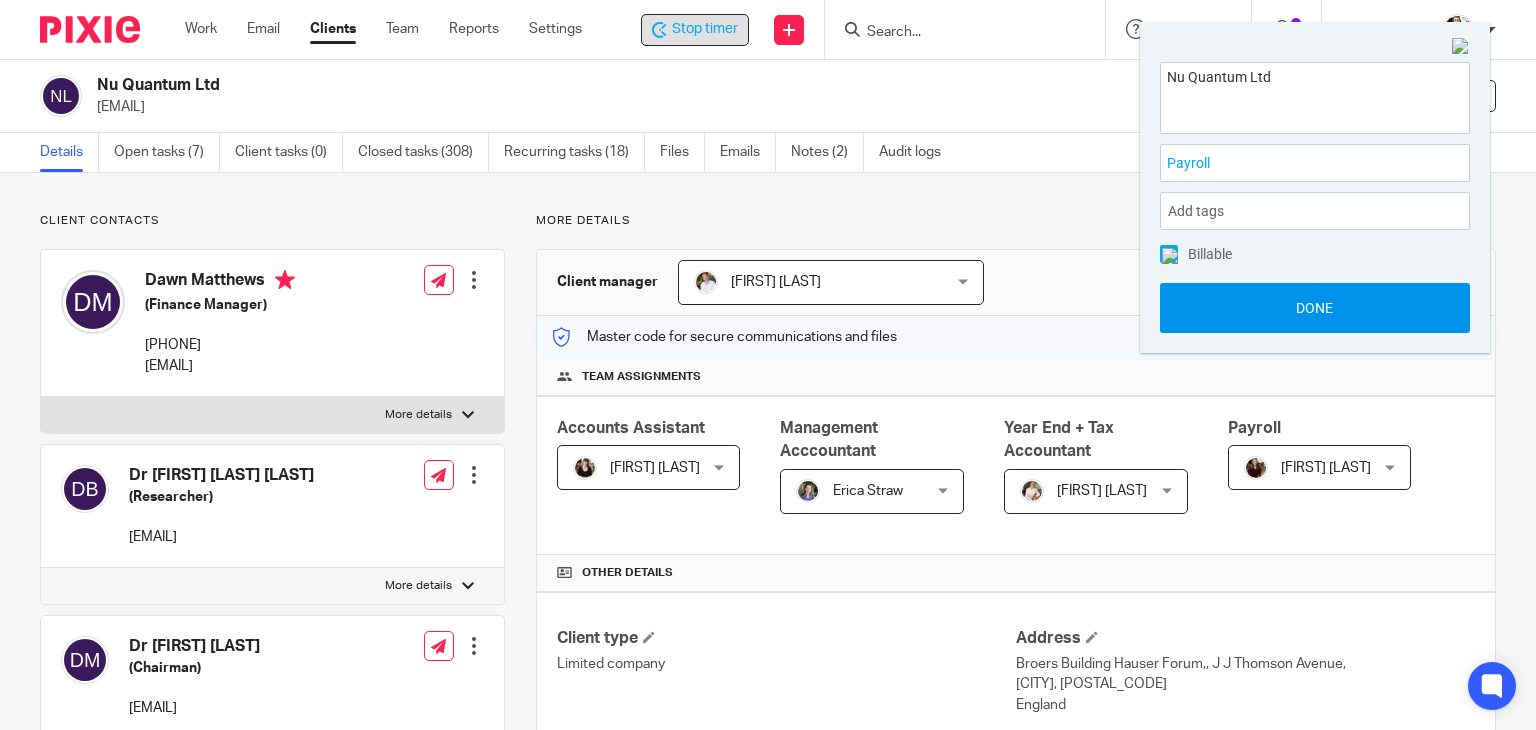 click on "Done" at bounding box center (1315, 308) 